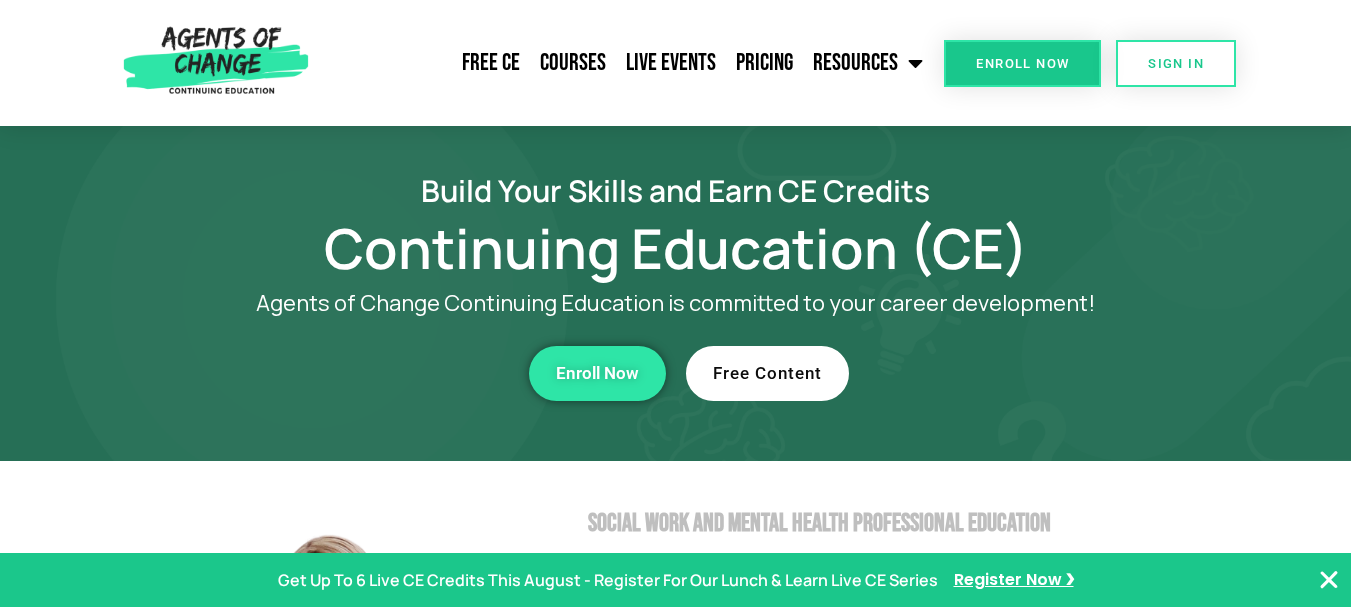scroll, scrollTop: 0, scrollLeft: 0, axis: both 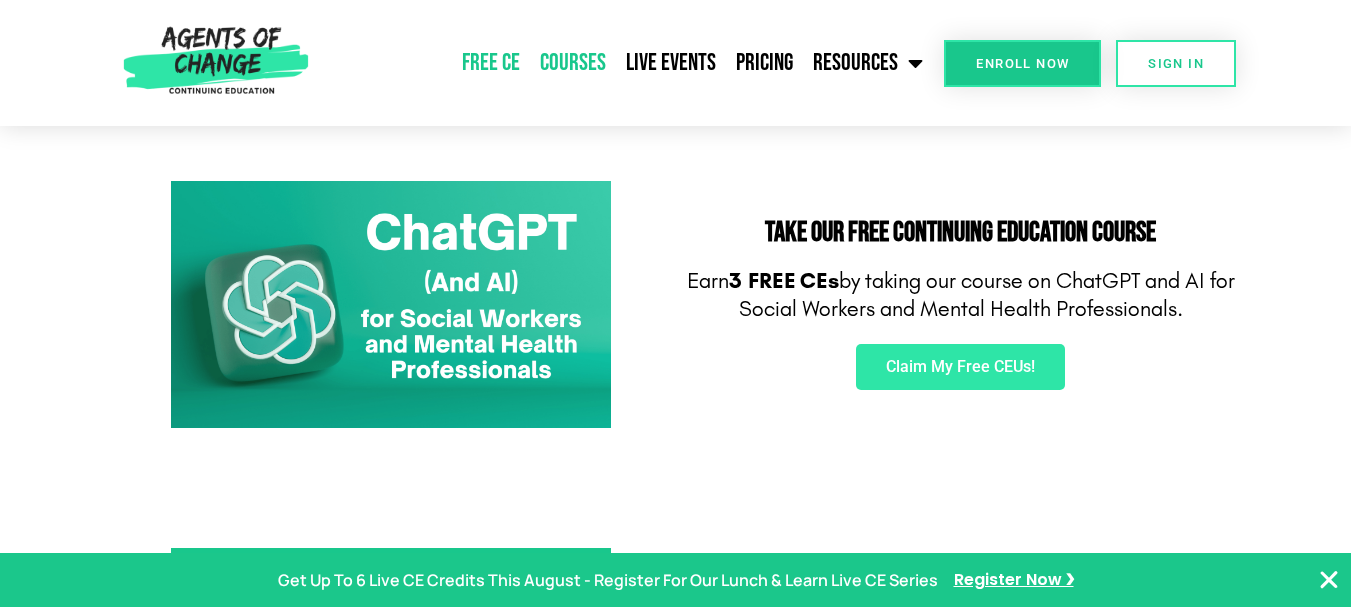 click on "Courses" 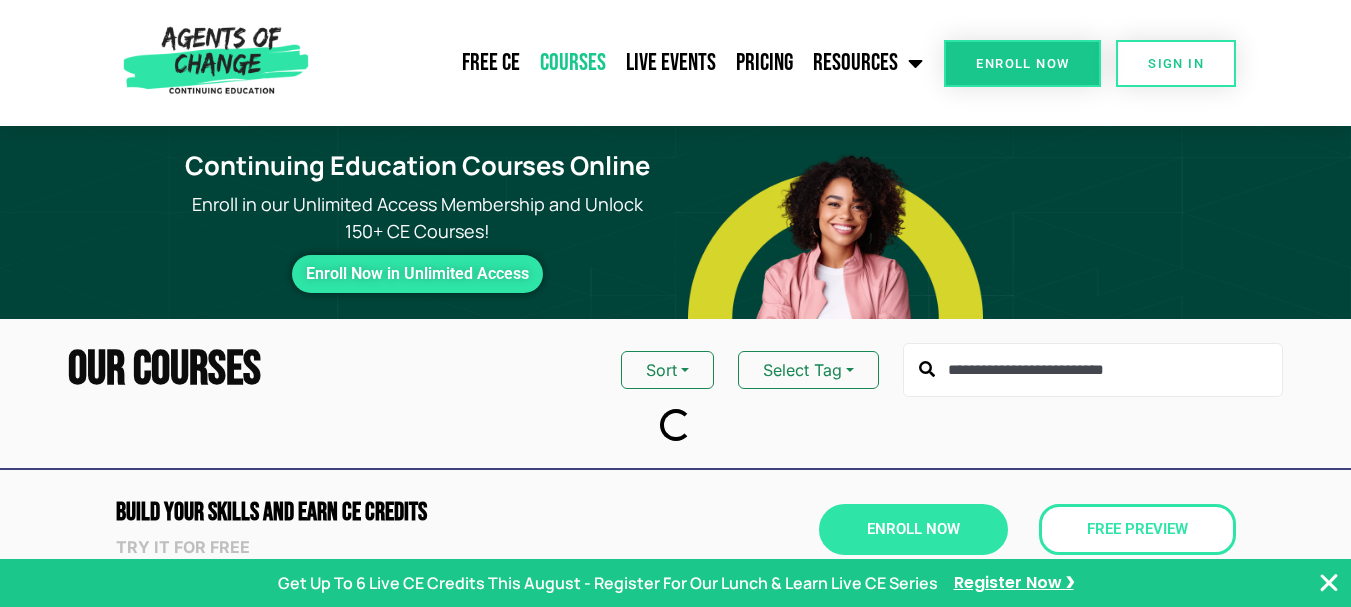 scroll, scrollTop: 0, scrollLeft: 0, axis: both 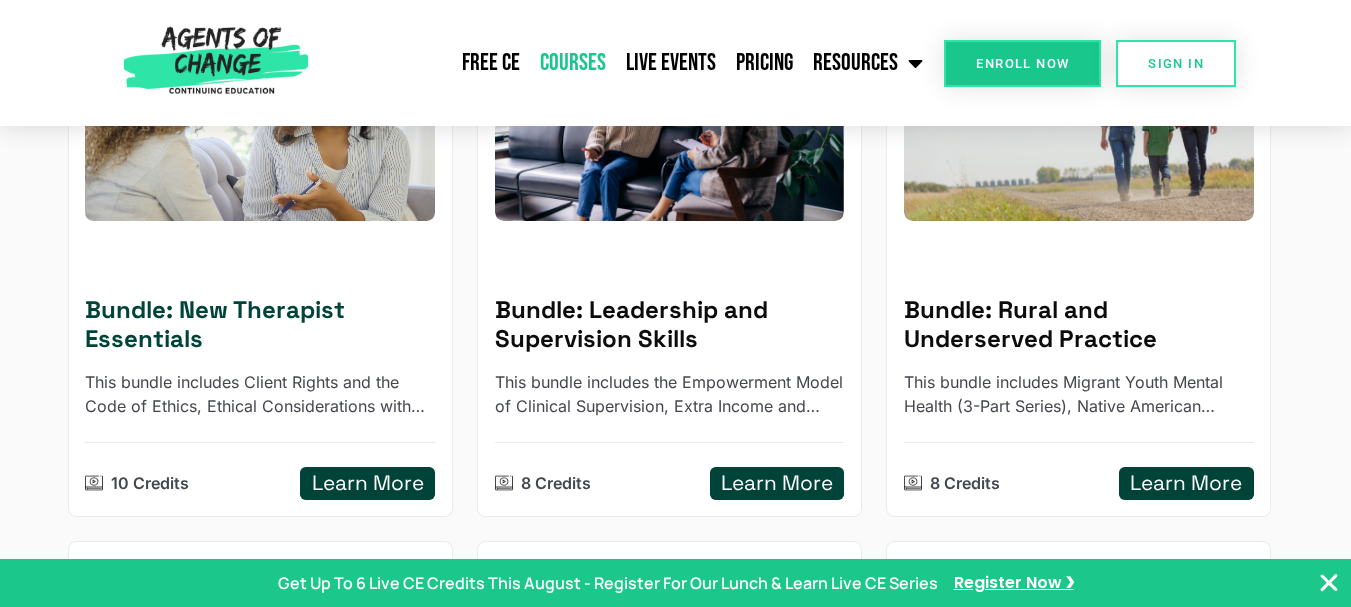 click on "Learn More" at bounding box center [368, 483] 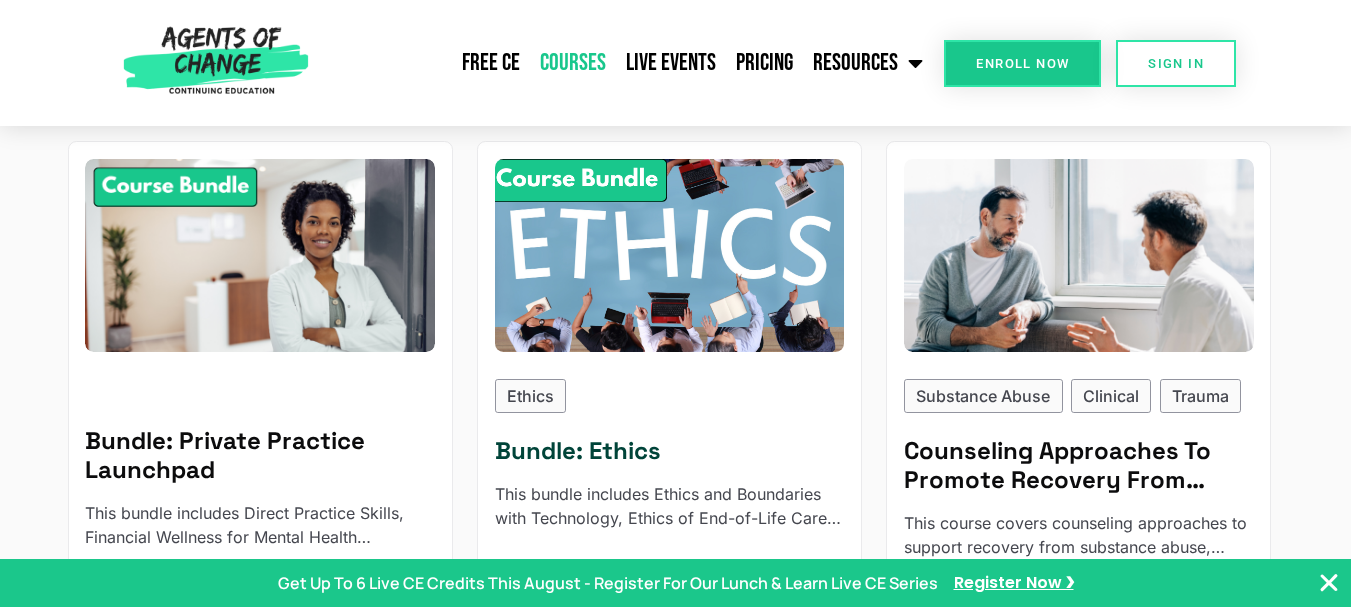 scroll, scrollTop: 699, scrollLeft: 0, axis: vertical 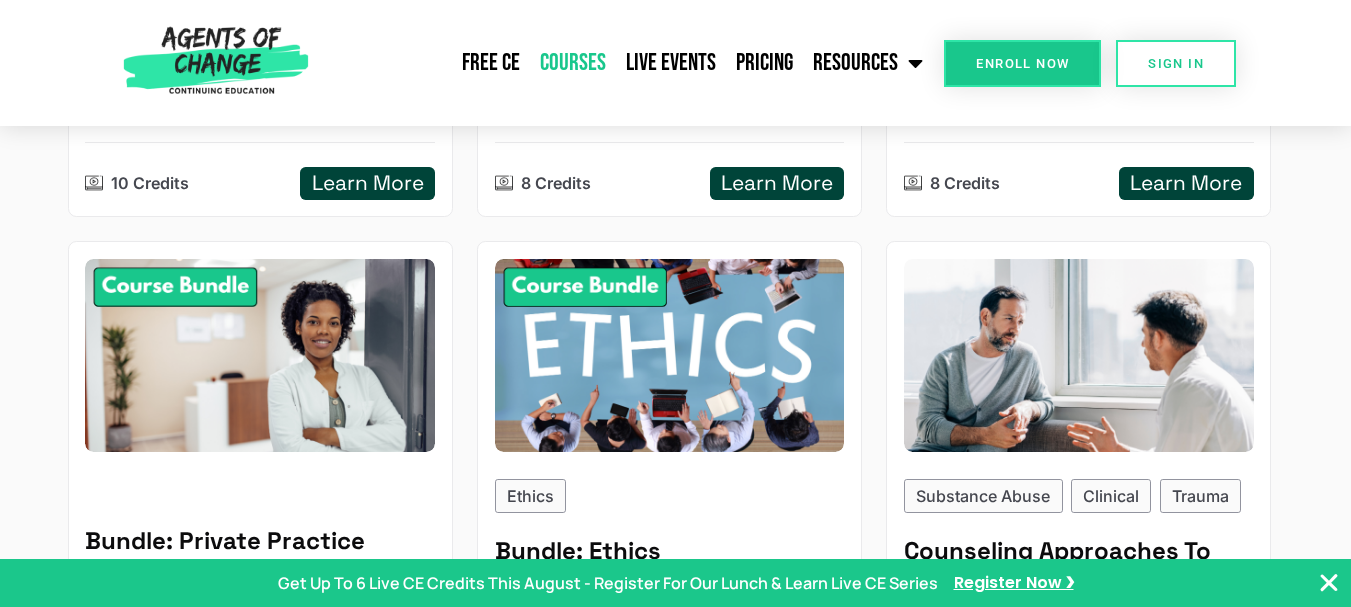 click on "Courses" 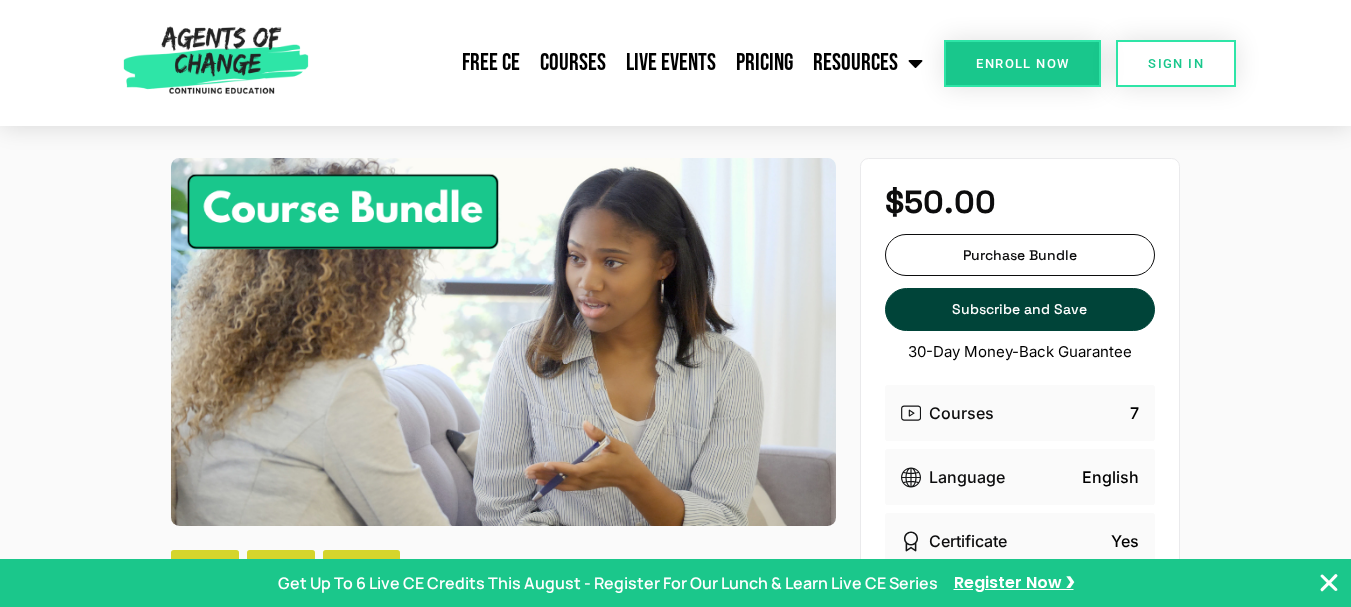 scroll, scrollTop: 200, scrollLeft: 0, axis: vertical 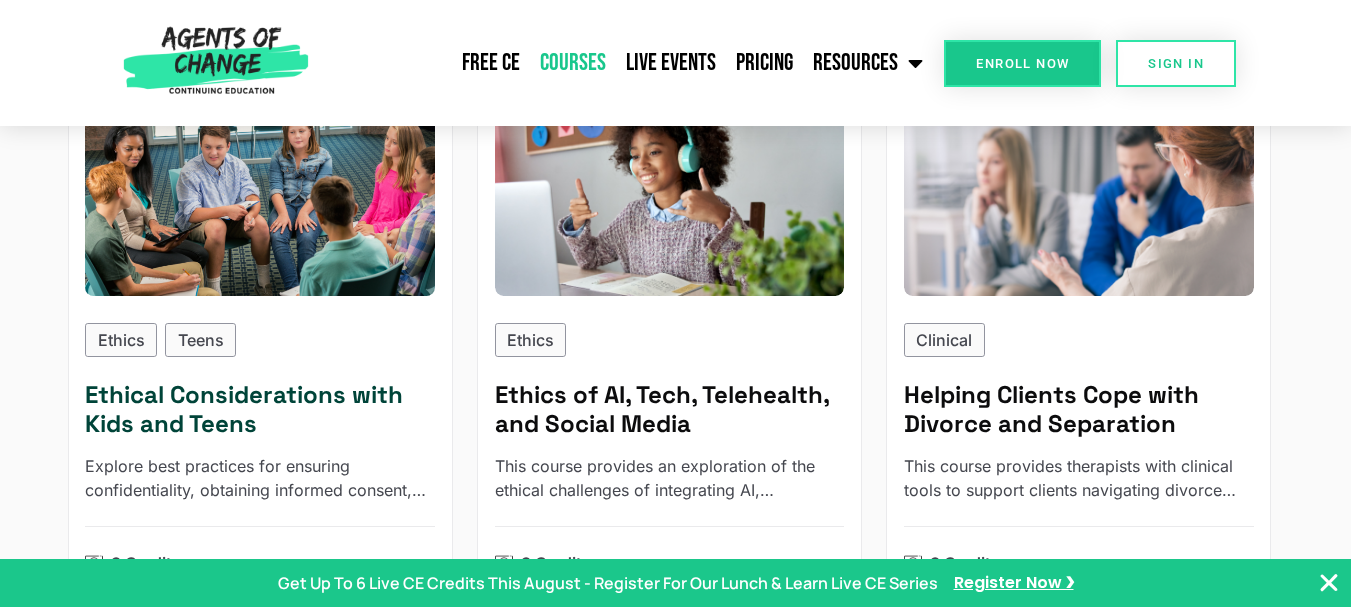 click at bounding box center [260, 199] 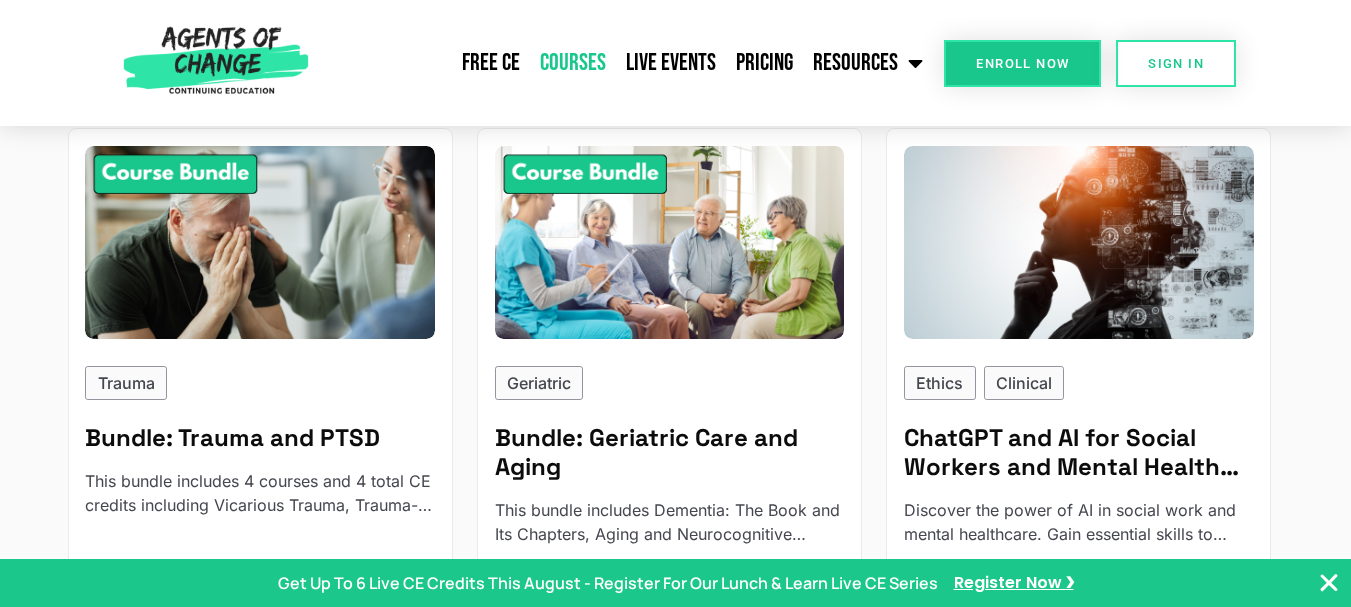 scroll, scrollTop: 1800, scrollLeft: 0, axis: vertical 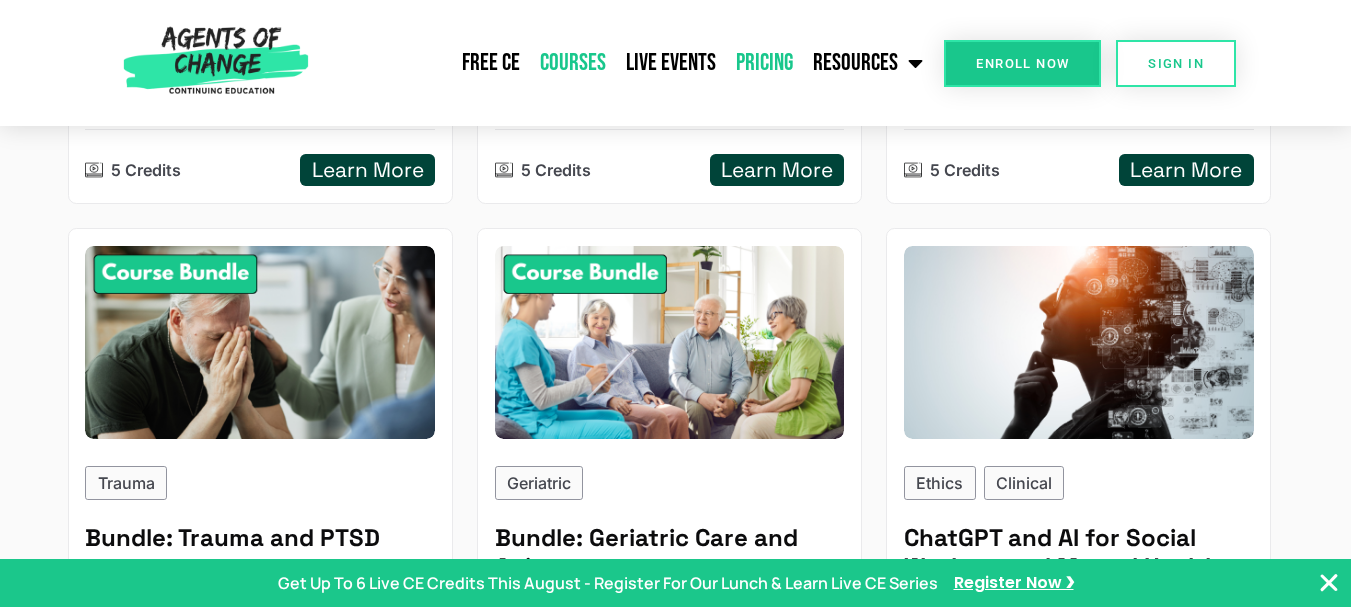 click on "Pricing" 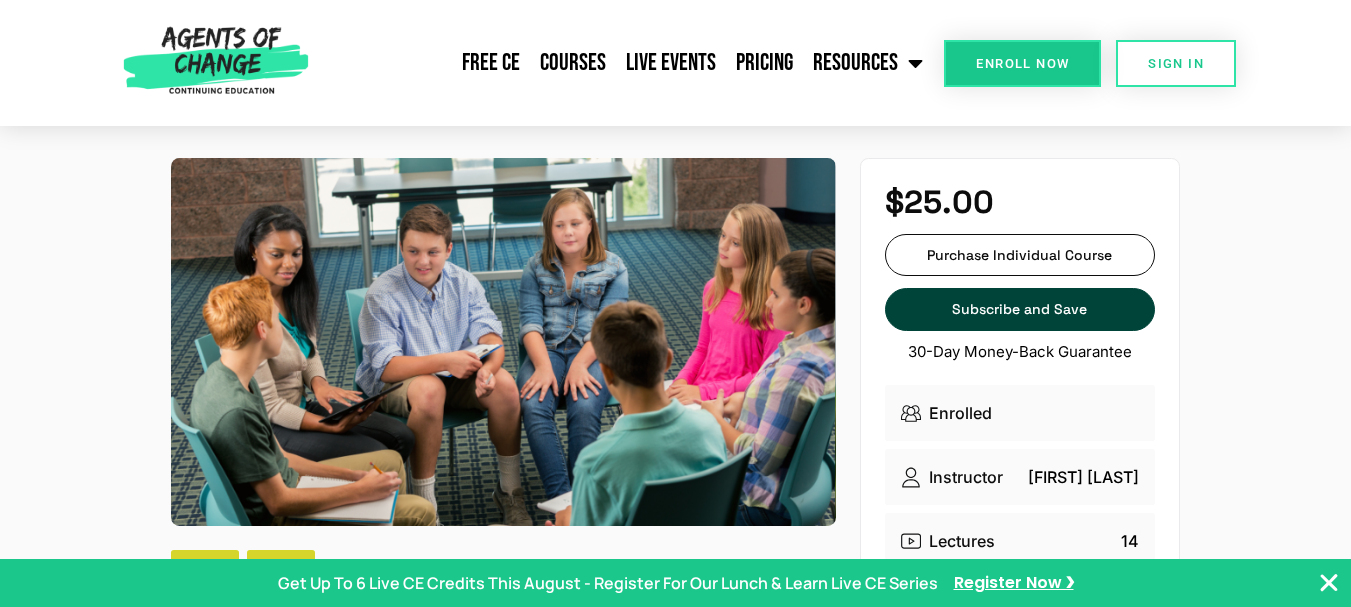 scroll, scrollTop: 0, scrollLeft: 0, axis: both 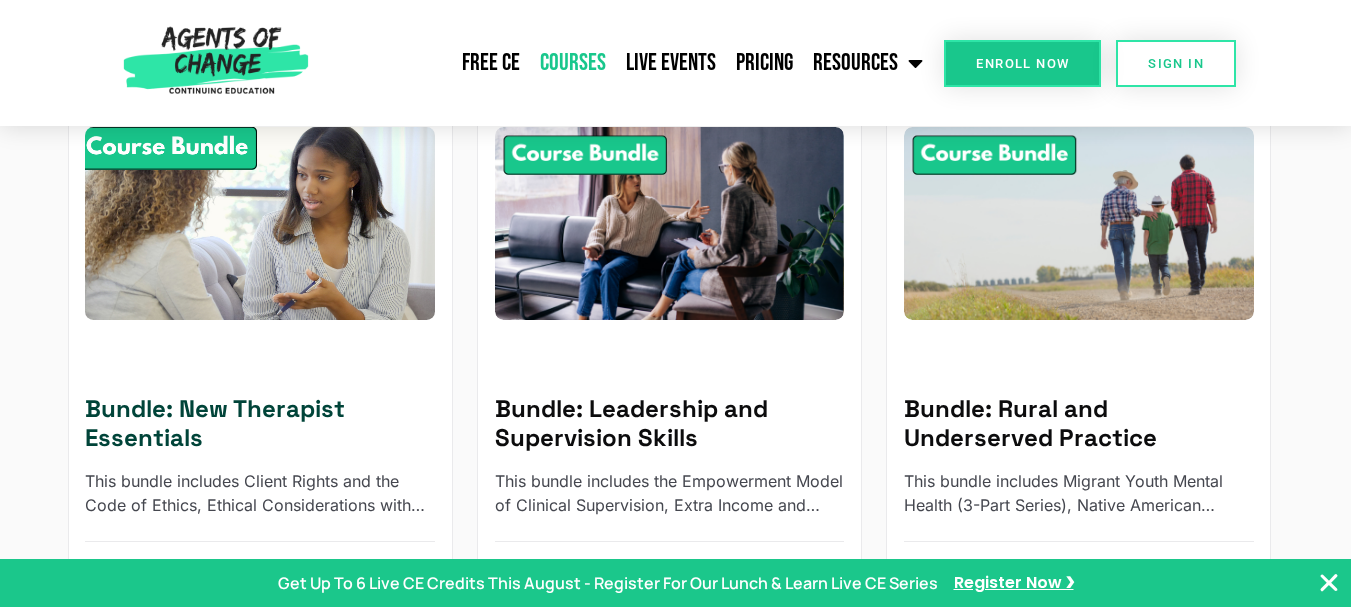 click at bounding box center (260, 223) 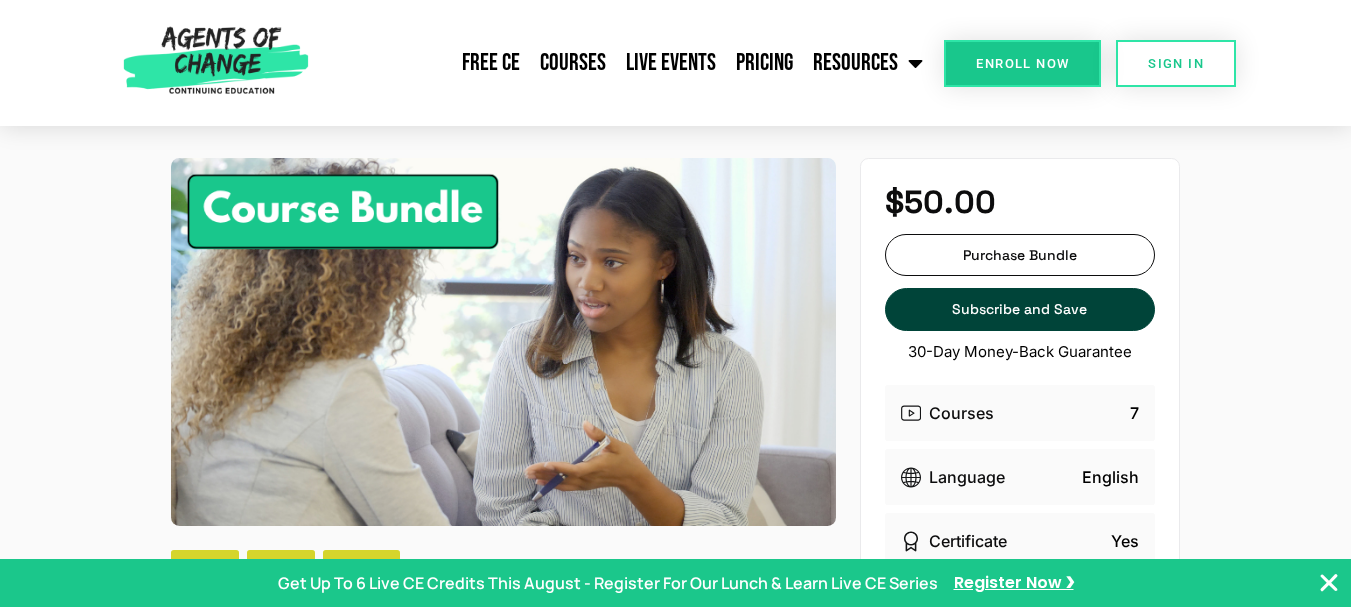 scroll, scrollTop: 0, scrollLeft: 0, axis: both 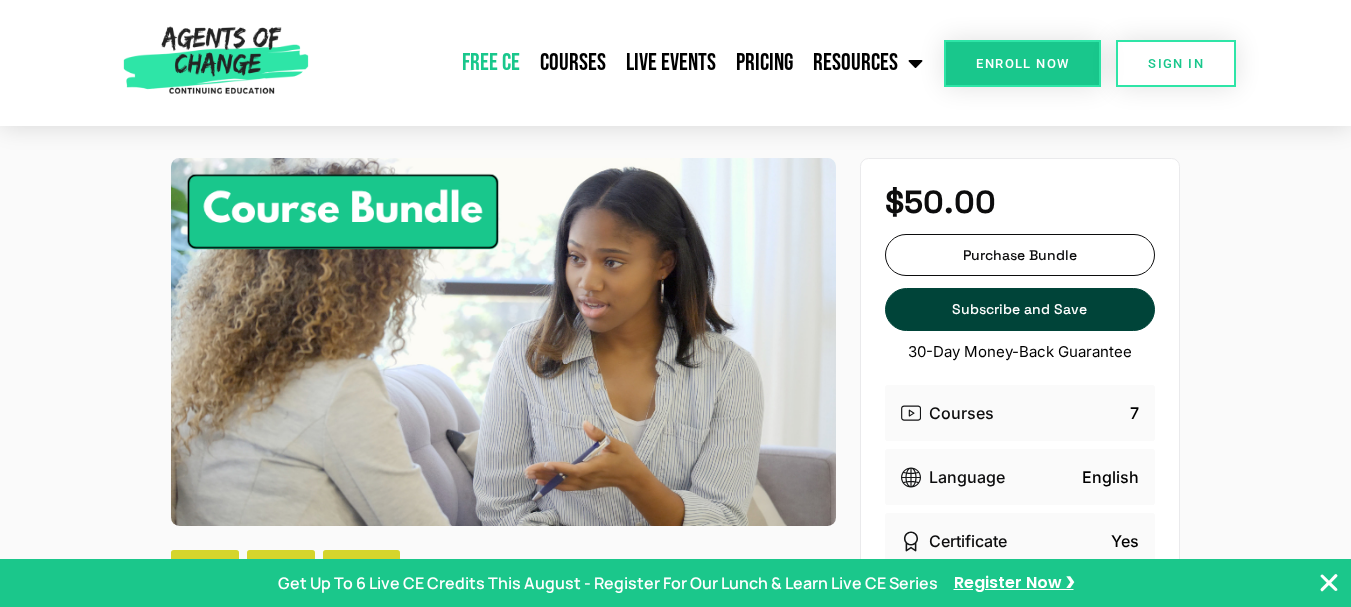 click on "Free CE" 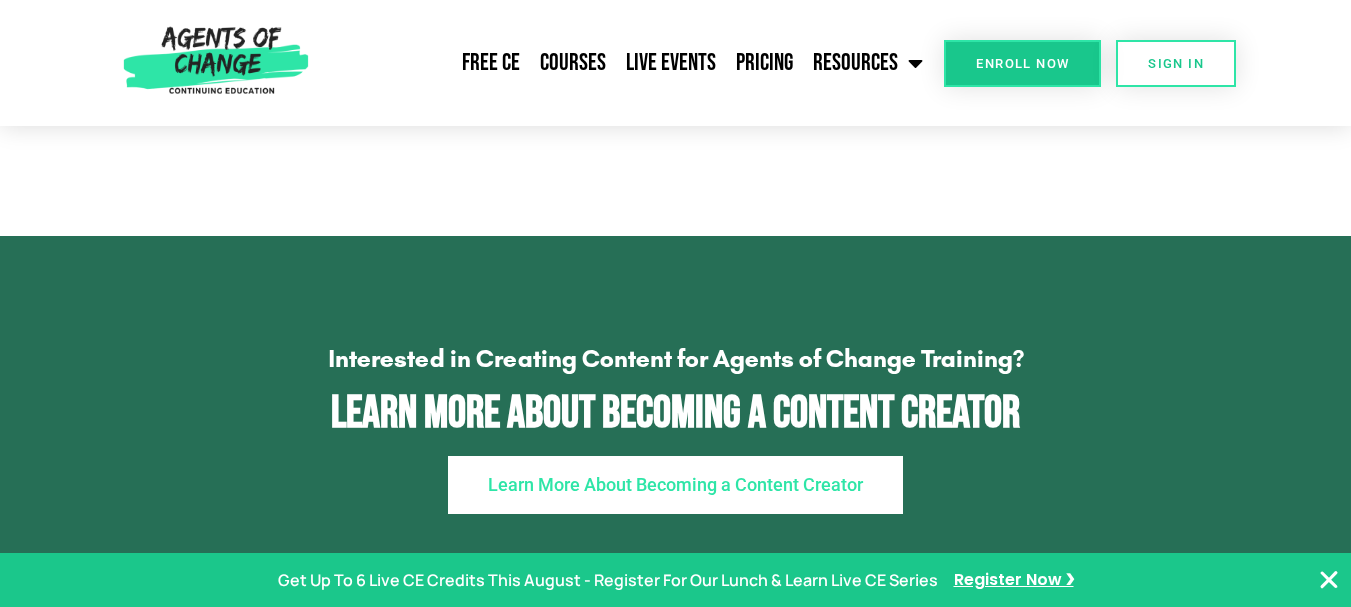 scroll, scrollTop: 9400, scrollLeft: 0, axis: vertical 